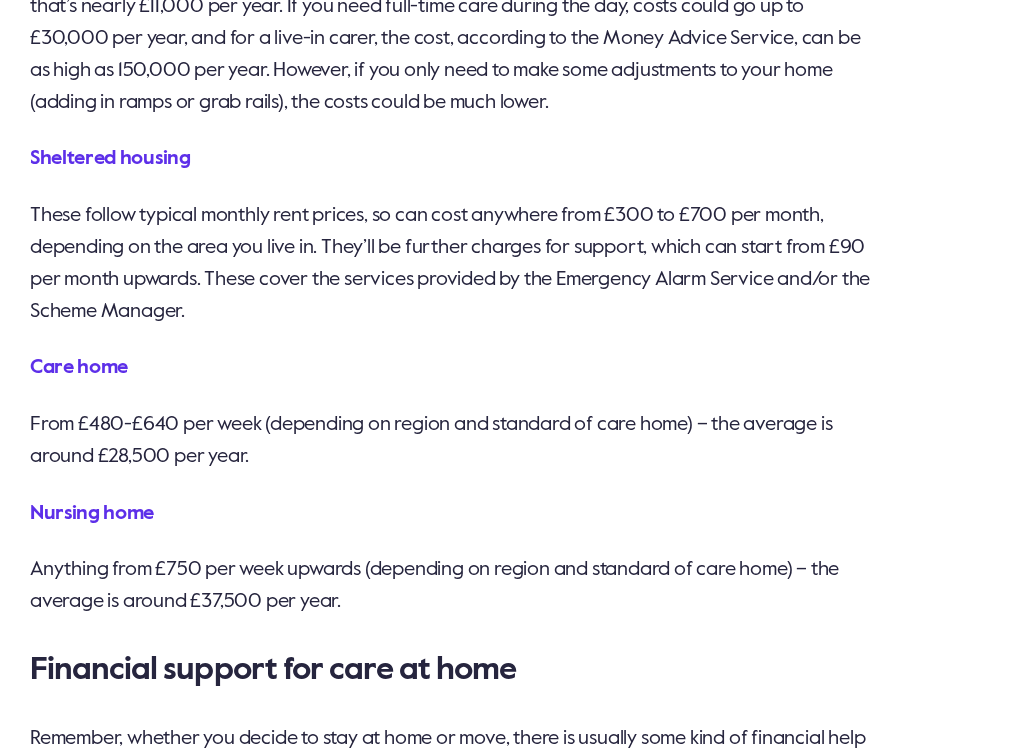 scroll, scrollTop: 3318, scrollLeft: 0, axis: vertical 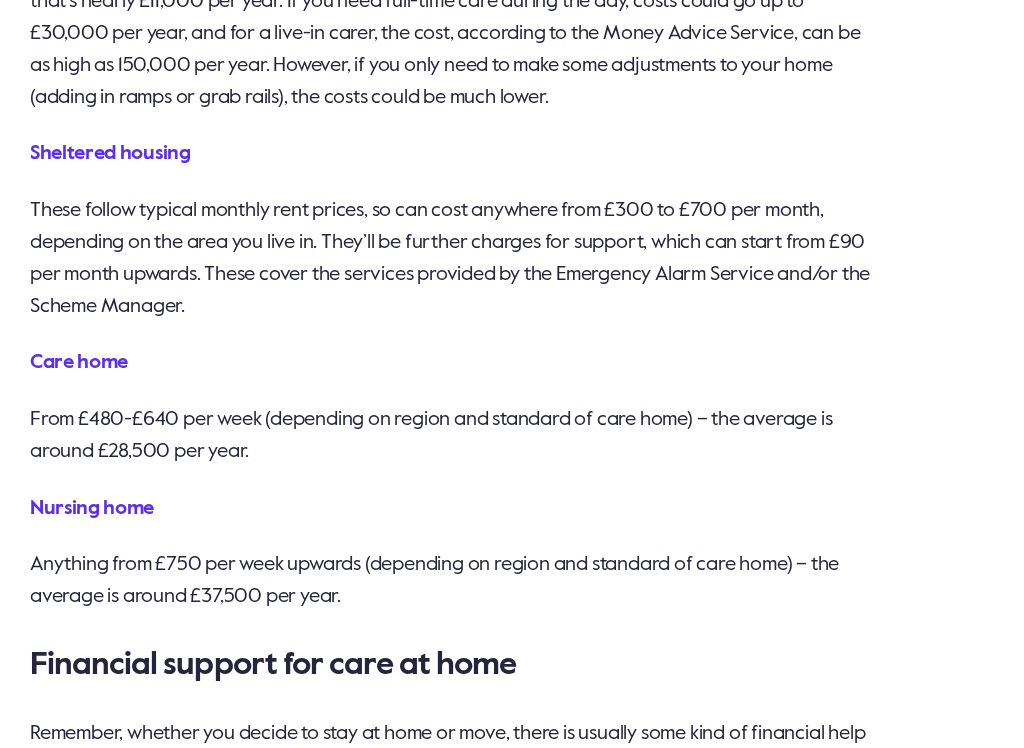 click on "Skip to content
Toggle Navigation Home Care Services Live in Care Live In Care for People With Dementia Live In Care for Couples Live In Care for Young Adults Live In Care Regulations What is a Live In Care Support Plan Tips for Making Live In Care a Success Live In Care Costs and Pricing Live In Care Funding Options Local Authority Funding for Live In Care Using Equity Release to Fund Live In Care Companionship Care Domiciliary Care Home Care Respite Care About Us Meet Our Carers Our Process Advice News Caring for Loved Ones Dementia Hub Dementia Support Group Dementia Products Jobs in Care Become a Carer Carer Job Description Carer Salary Benefits Carer Jobs FAQ’s Carer Recruitment Team Locations [GEOGRAPHIC_DATA] [GEOGRAPHIC_DATA] [GEOGRAPHIC_DATA] Carer Training Apply to Become a Carer
Categories:  Advice ,  Dementia Comparing the cost of care at home, sheltered housing and care homes Written by
Lifted Team
|" at bounding box center [512, 145] 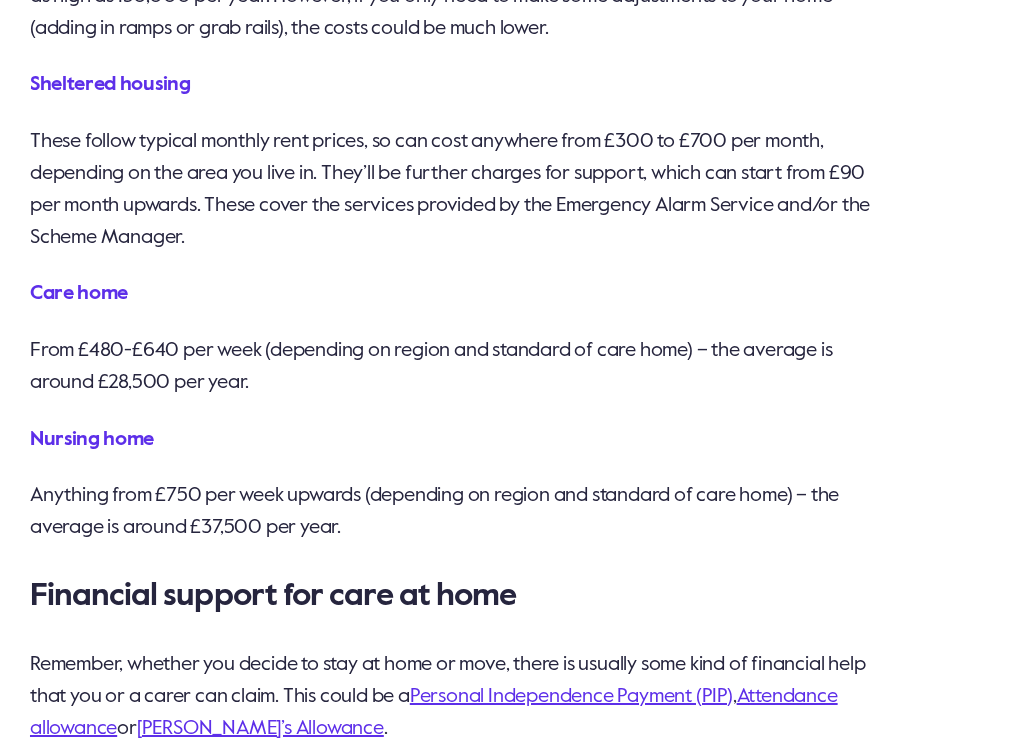scroll, scrollTop: 3388, scrollLeft: 0, axis: vertical 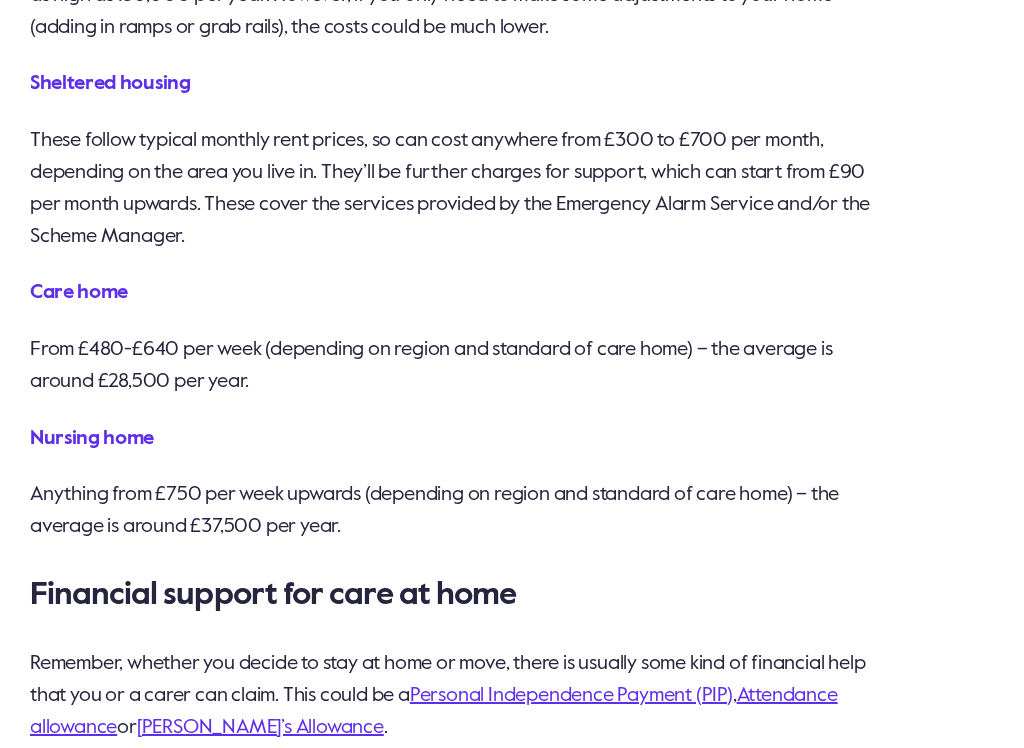 click on "Skip to content
Toggle Navigation Home Care Services Live in Care Live In Care for People With Dementia Live In Care for Couples Live In Care for Young Adults Live In Care Regulations What is a Live In Care Support Plan Tips for Making Live In Care a Success Live In Care Costs and Pricing Live In Care Funding Options Local Authority Funding for Live In Care Using Equity Release to Fund Live In Care Companionship Care Domiciliary Care Home Care Respite Care About Us Meet Our Carers Our Process Advice News Caring for Loved Ones Dementia Hub Dementia Support Group Dementia Products Jobs in Care Become a Carer Carer Job Description Carer Salary Benefits Carer Jobs FAQ’s Carer Recruitment Team Locations [GEOGRAPHIC_DATA] [GEOGRAPHIC_DATA] [GEOGRAPHIC_DATA] Carer Training Apply to Become a Carer
Categories:  Advice ,  Dementia Comparing the cost of care at home, sheltered housing and care homes Written by
Lifted Team
|" at bounding box center [512, 75] 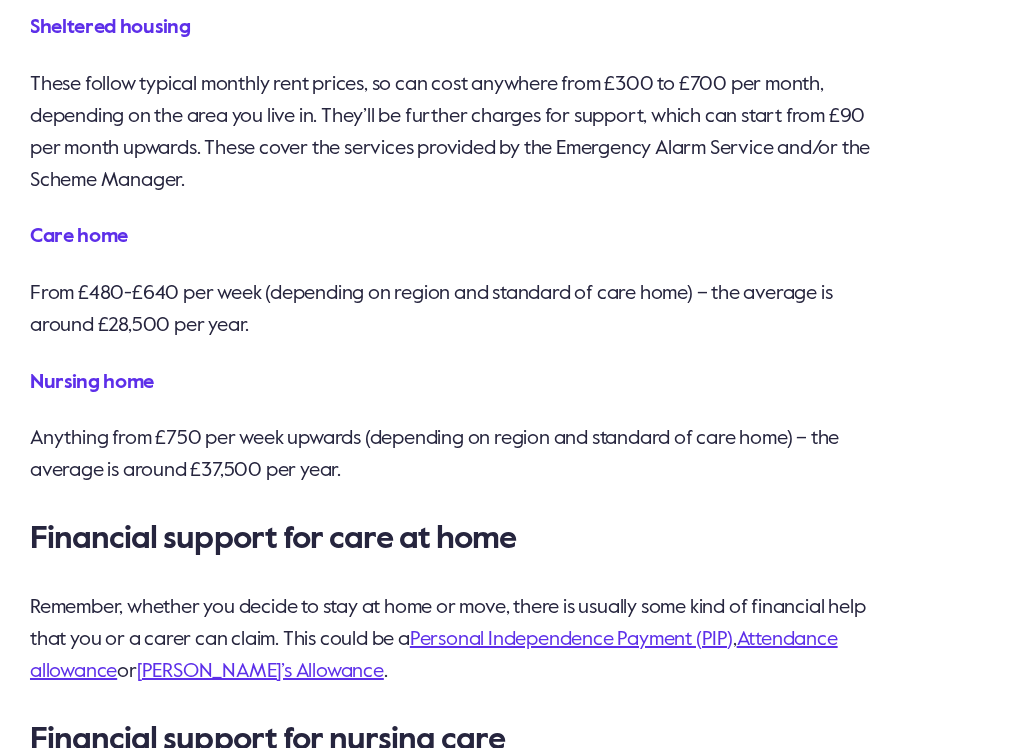 click on "Skip to content
Toggle Navigation Home Care Services Live in Care Live In Care for People With Dementia Live In Care for Couples Live In Care for Young Adults Live In Care Regulations What is a Live In Care Support Plan Tips for Making Live In Care a Success Live In Care Costs and Pricing Live In Care Funding Options Local Authority Funding for Live In Care Using Equity Release to Fund Live In Care Companionship Care Domiciliary Care Home Care Respite Care About Us Meet Our Carers Our Process Advice News Caring for Loved Ones Dementia Hub Dementia Support Group Dementia Products Jobs in Care Become a Carer Carer Job Description Carer Salary Benefits Carer Jobs FAQ’s Carer Recruitment Team Locations [GEOGRAPHIC_DATA] [GEOGRAPHIC_DATA] [GEOGRAPHIC_DATA] Carer Training Apply to Become a Carer
Categories:  Advice ,  Dementia Comparing the cost of care at home, sheltered housing and care homes Written by
Lifted Team
|" at bounding box center [512, 19] 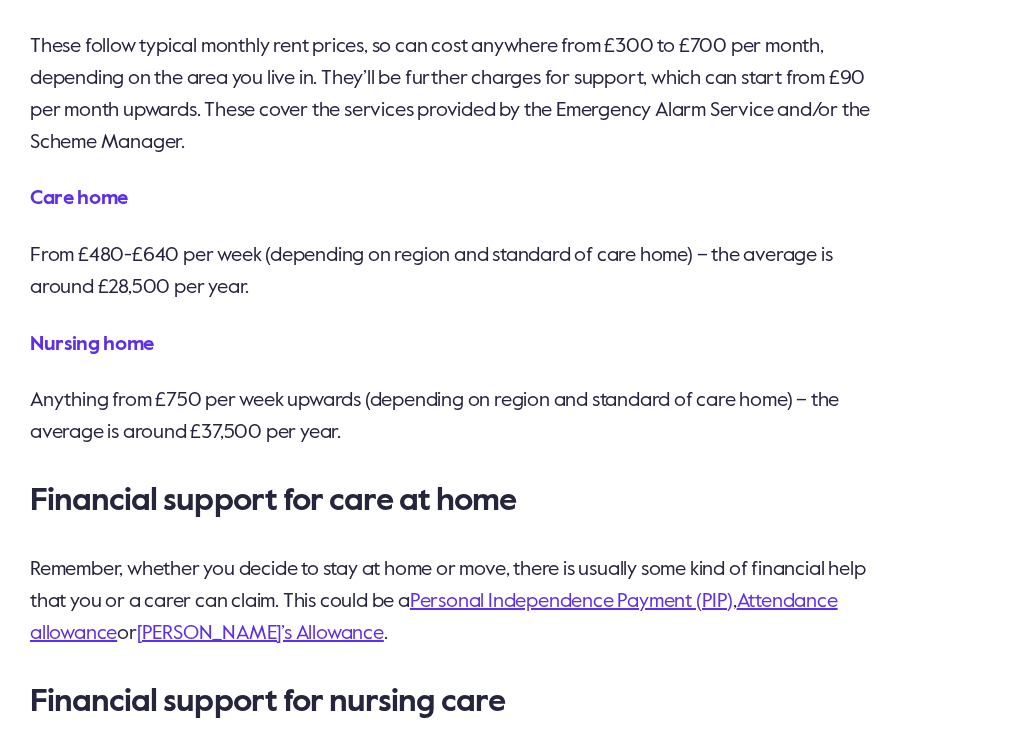 click on "Skip to content
Toggle Navigation Home Care Services Live in Care Live In Care for People With Dementia Live In Care for Couples Live In Care for Young Adults Live In Care Regulations What is a Live In Care Support Plan Tips for Making Live In Care a Success Live In Care Costs and Pricing Live In Care Funding Options Local Authority Funding for Live In Care Using Equity Release to Fund Live In Care Companionship Care Domiciliary Care Home Care Respite Care About Us Meet Our Carers Our Process Advice News Caring for Loved Ones Dementia Hub Dementia Support Group Dementia Products Jobs in Care Become a Carer Carer Job Description Carer Salary Benefits Carer Jobs FAQ’s Carer Recruitment Team Locations [GEOGRAPHIC_DATA] [GEOGRAPHIC_DATA] [GEOGRAPHIC_DATA] Carer Training Apply to Become a Carer
Categories:  Advice ,  Dementia Comparing the cost of care at home, sheltered housing and care homes Written by
Lifted Team
|" at bounding box center (512, -19) 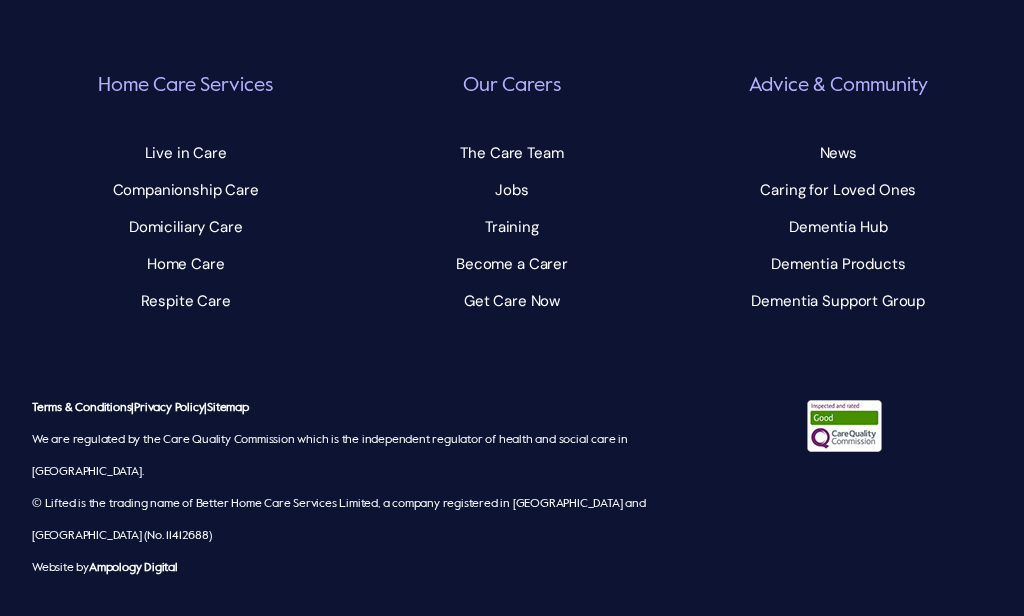 scroll, scrollTop: 6368, scrollLeft: 0, axis: vertical 